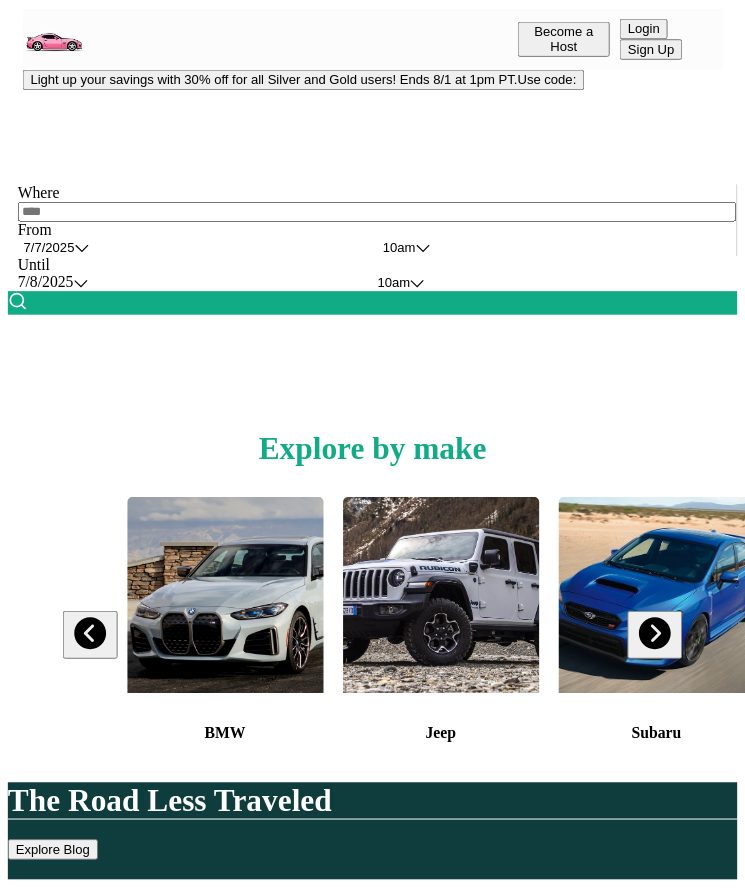 scroll, scrollTop: 0, scrollLeft: 0, axis: both 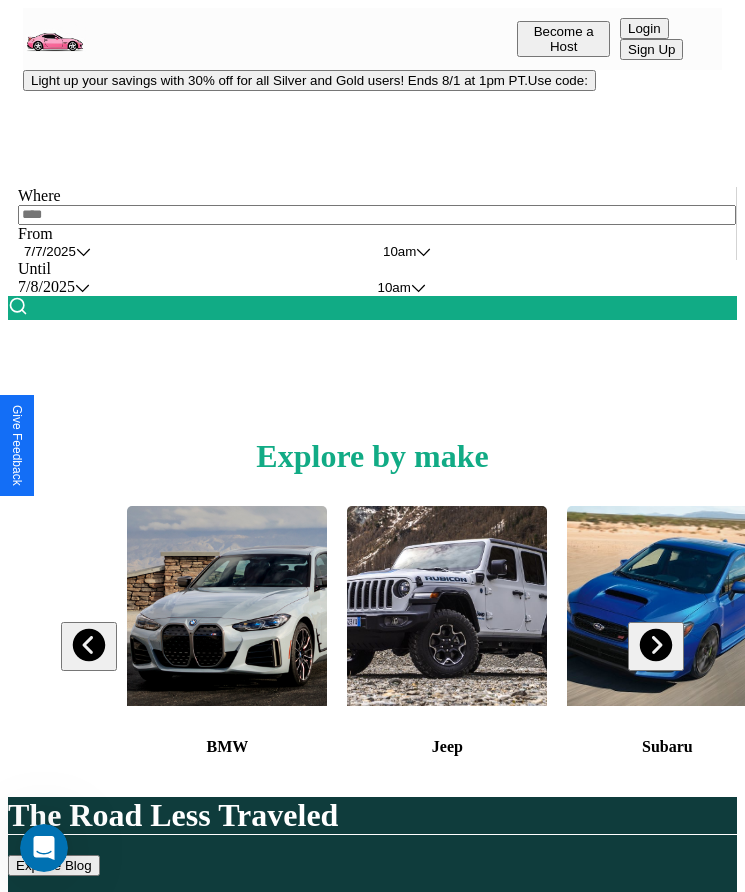 click on "Light up your savings with 30% off for all Silver and Gold users! Ends 8/1 at 1pm PT.  Use code:" at bounding box center (309, 80) 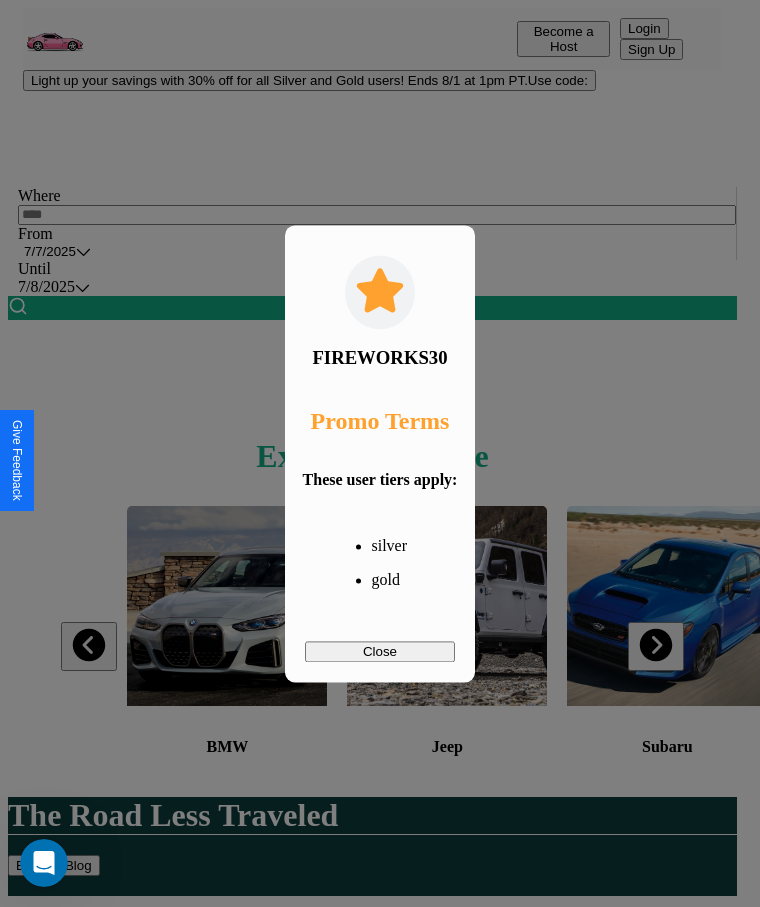 click on "Close" at bounding box center (380, 651) 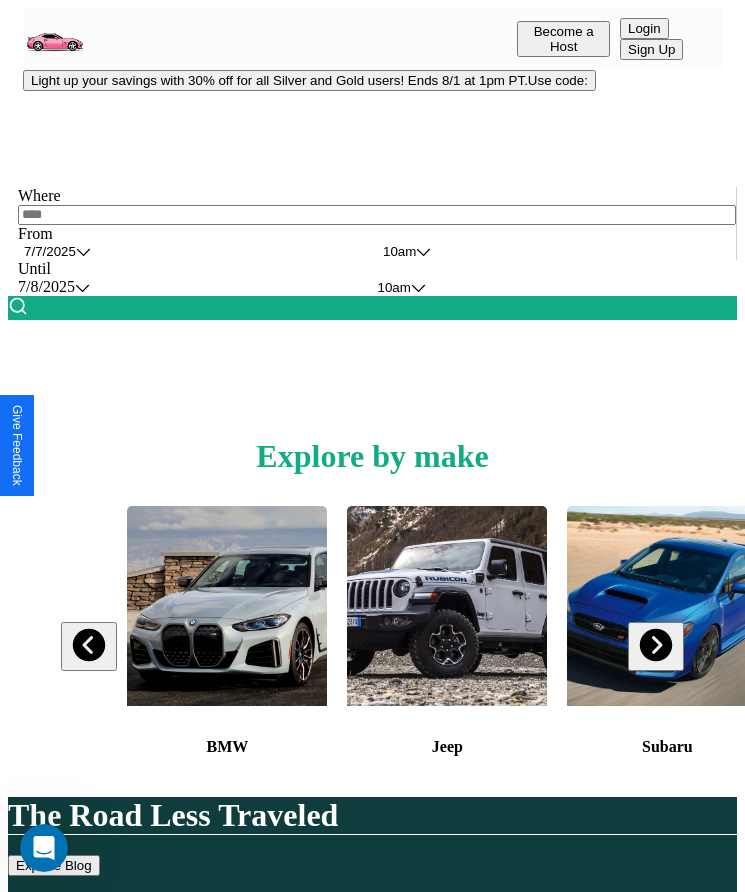 scroll, scrollTop: 334, scrollLeft: 0, axis: vertical 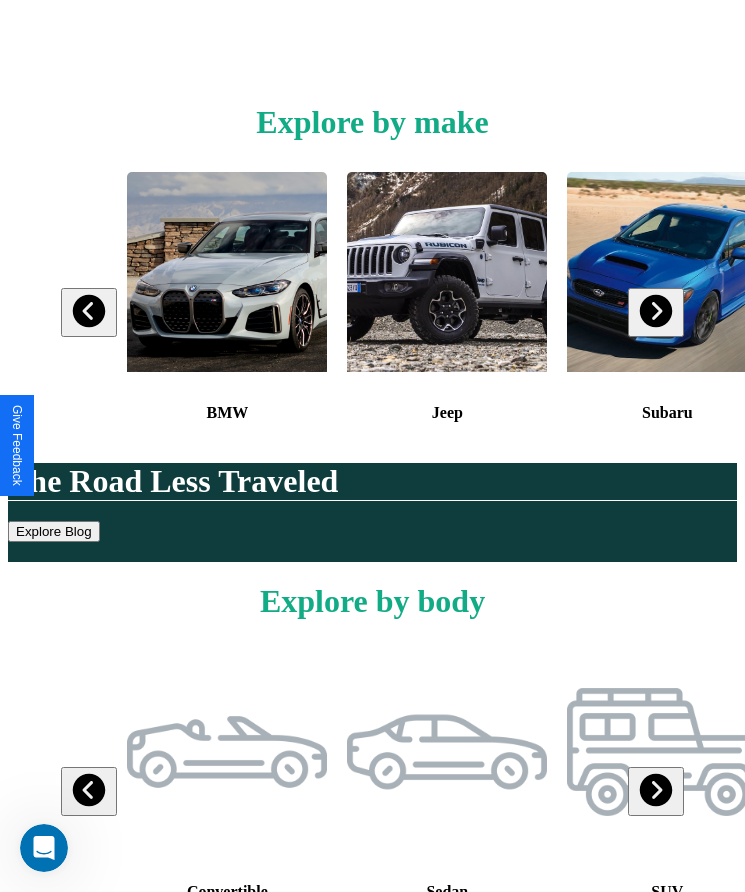 click at bounding box center [89, 311] 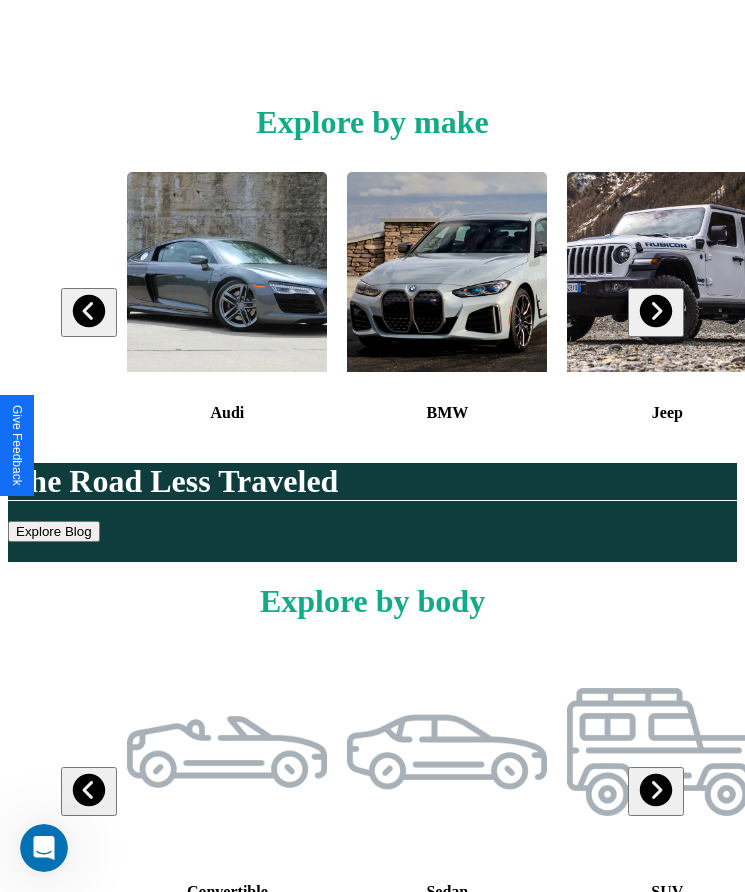 click at bounding box center [655, 311] 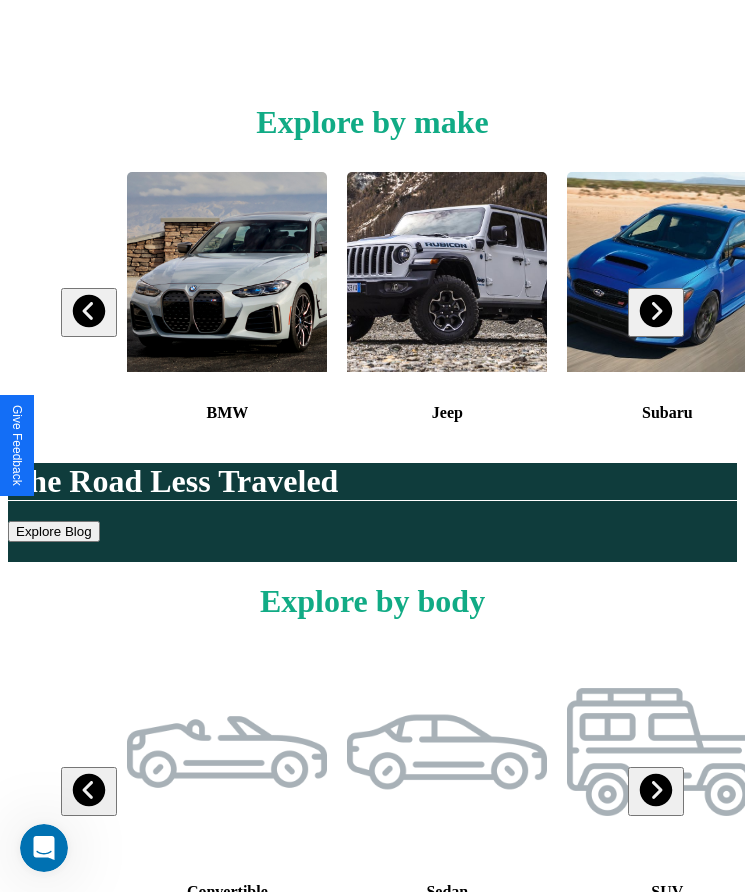 click at bounding box center [227, 272] 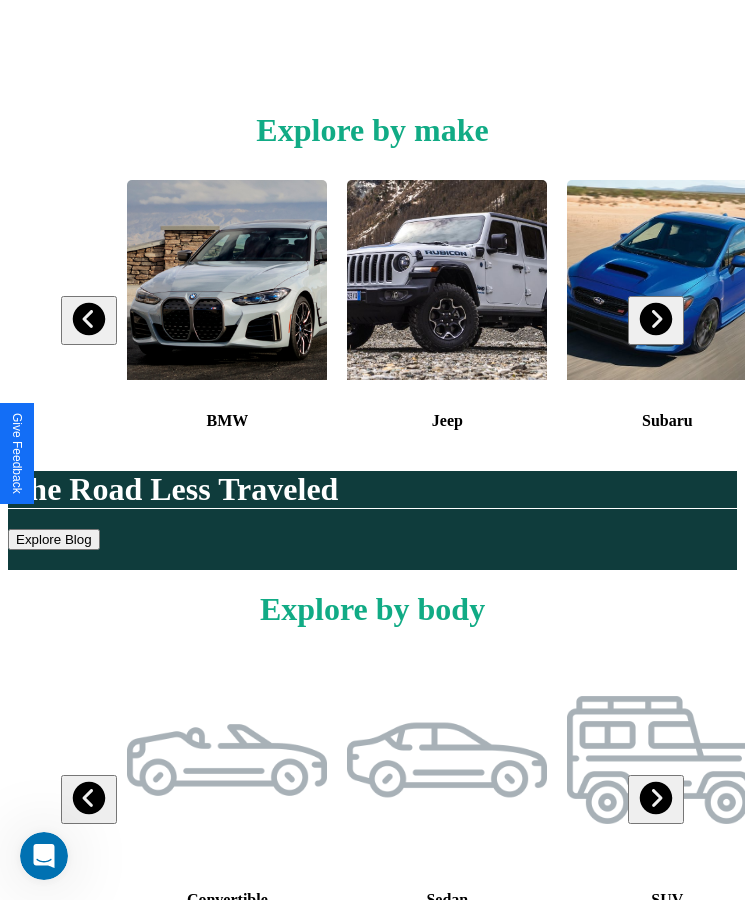 scroll, scrollTop: 0, scrollLeft: 0, axis: both 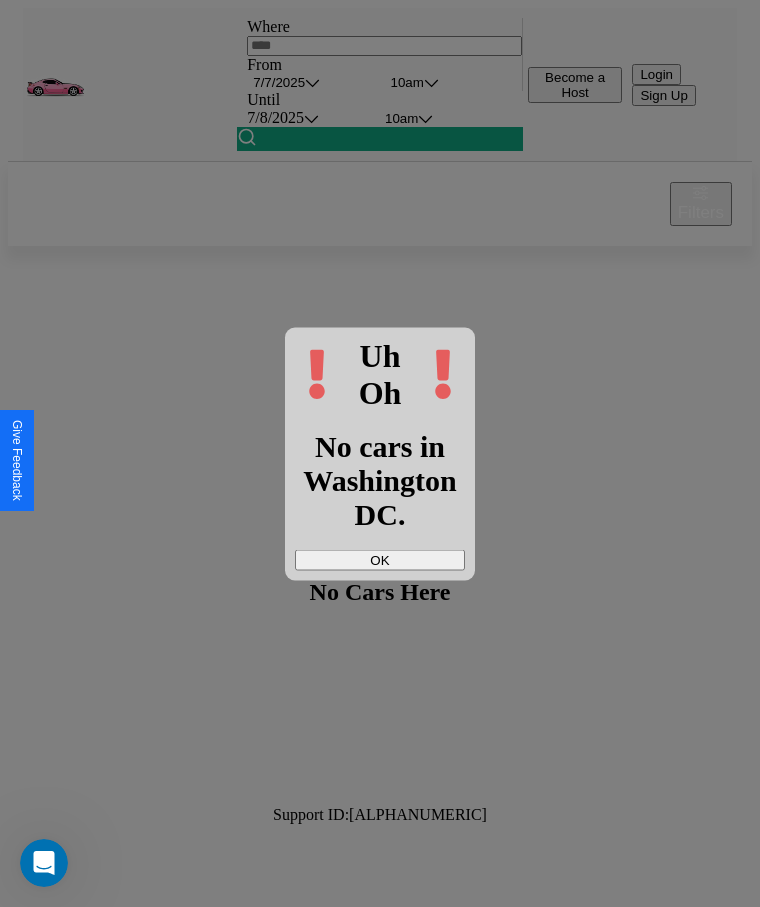 click on "OK" at bounding box center (380, 559) 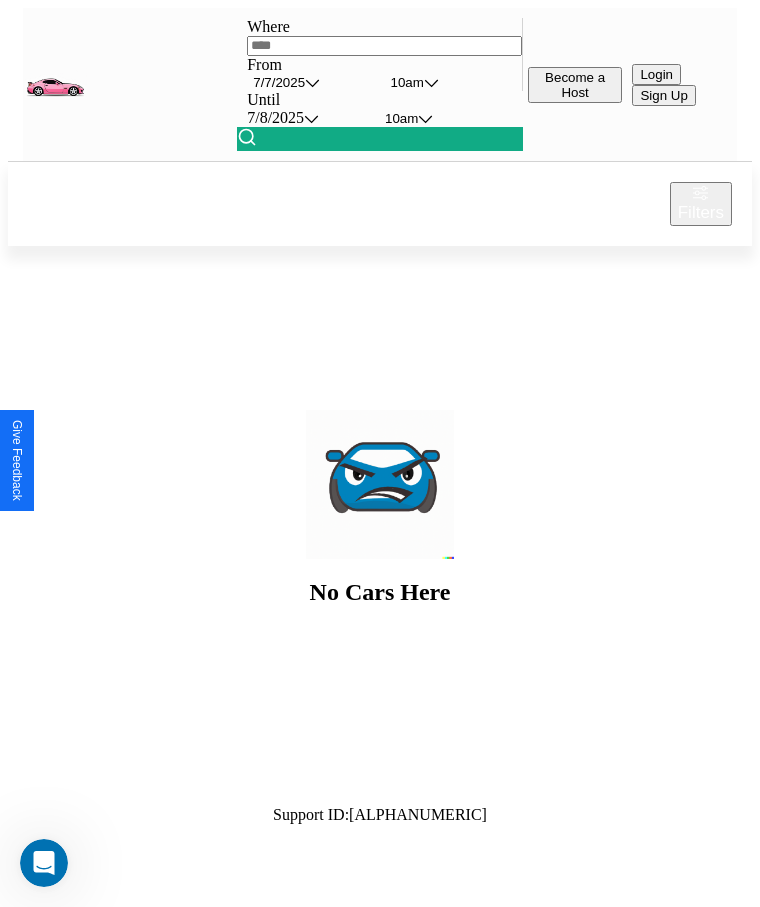 click at bounding box center (384, 46) 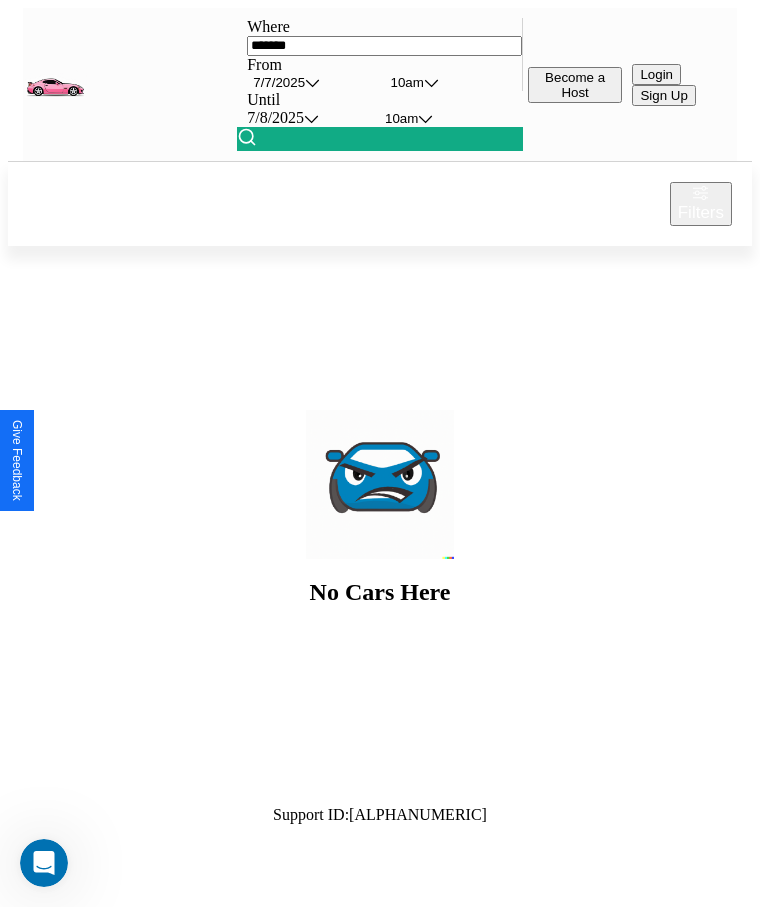 type on "*******" 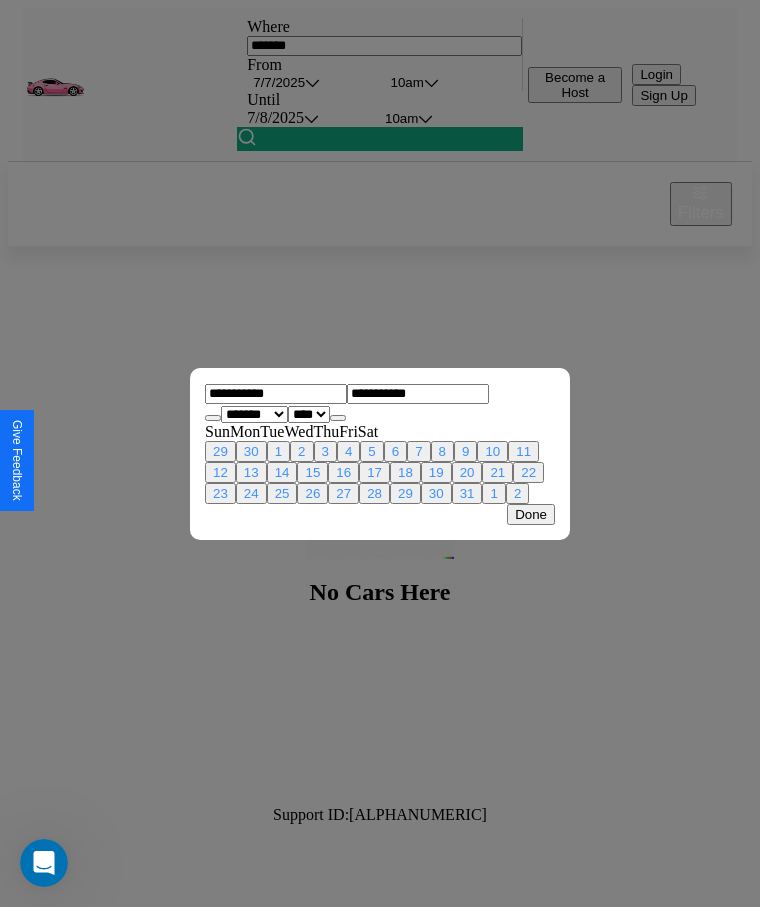 click on "******* ******** ***** ***** *** **** **** ****** ********* ******* ******** ********" at bounding box center [254, 414] 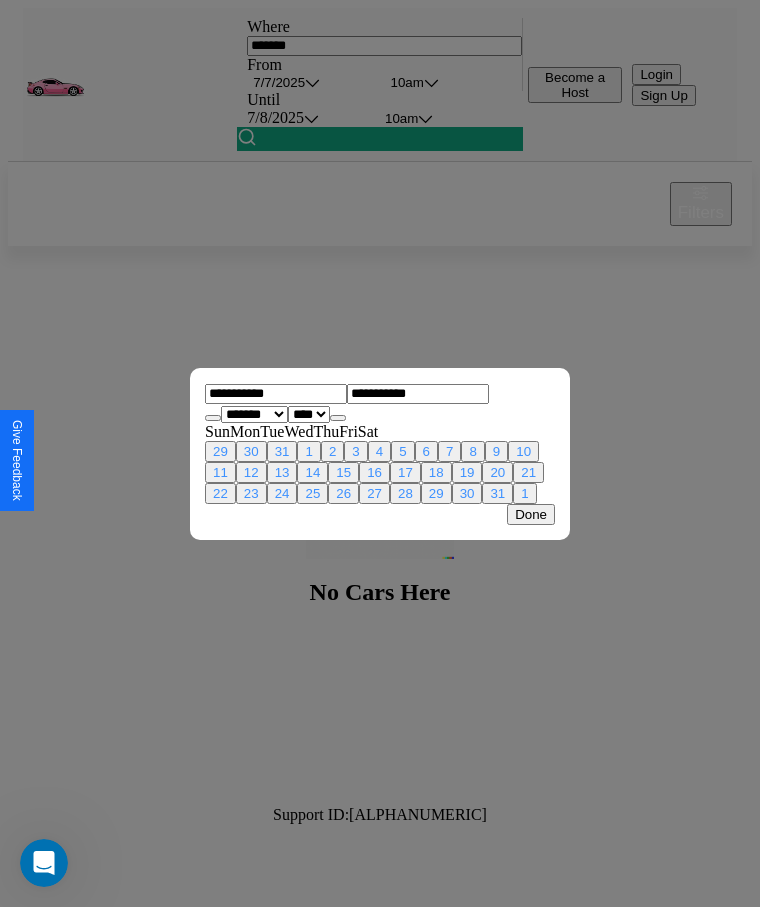 click on "**** **** **** **** **** **** **** **** **** **** **** **** **** **** **** **** **** **** **** **** **** **** **** **** **** **** **** **** **** **** **** **** **** **** **** **** **** **** **** **** **** **** **** **** **** **** **** **** **** **** **** **** **** **** **** **** **** **** **** **** **** **** **** **** **** **** **** **** **** **** **** **** **** **** **** **** **** **** **** **** **** **** **** **** **** **** **** **** **** **** **** **** **** **** **** **** **** **** **** **** **** **** **** **** **** **** **** **** **** **** **** **** **** **** **** **** **** **** **** **** ****" at bounding box center (309, 414) 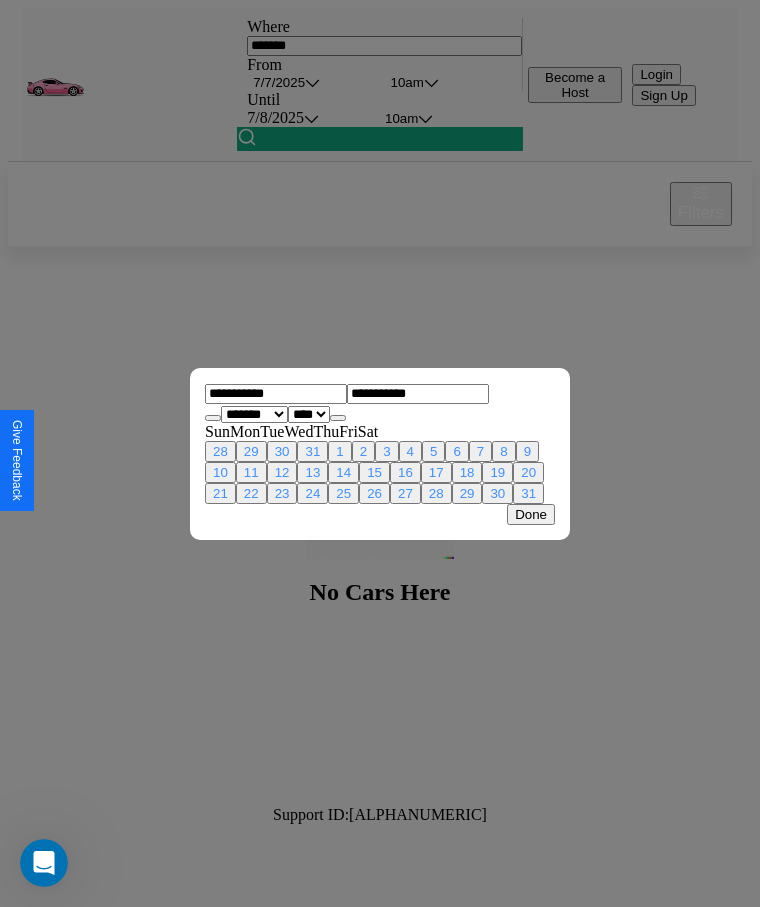 click on "29" at bounding box center [467, 493] 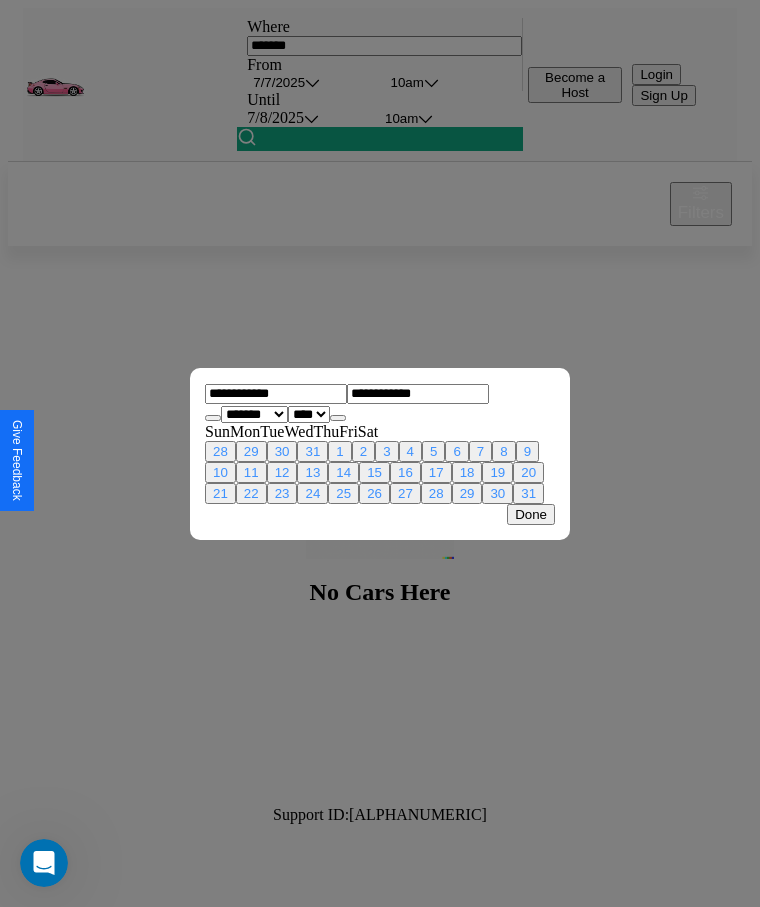 click on "31" at bounding box center (528, 493) 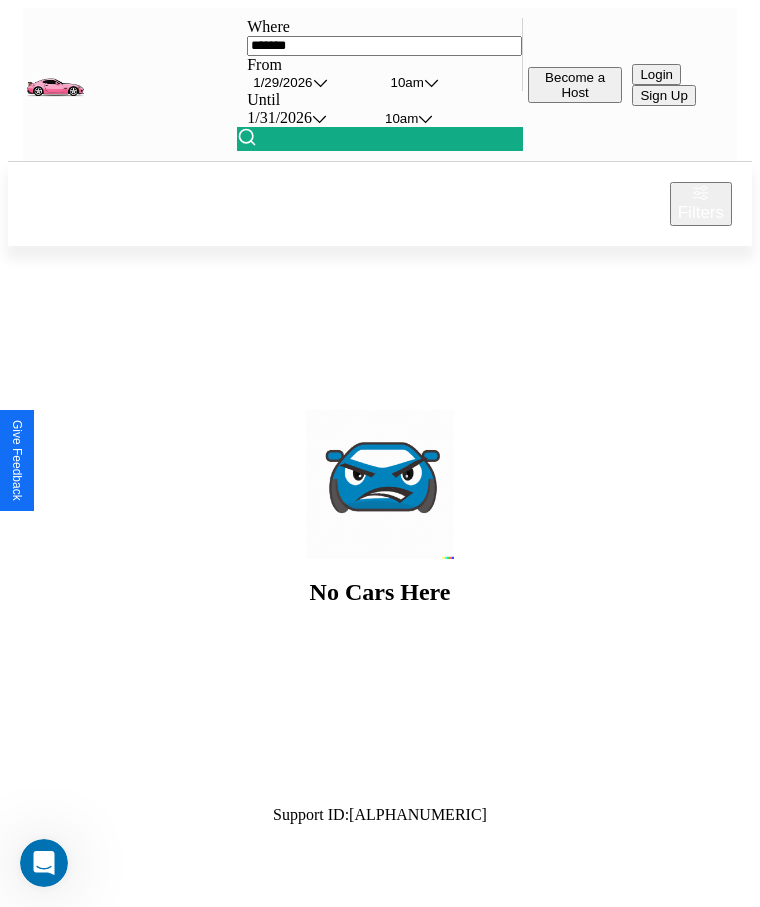 click at bounding box center (247, 137) 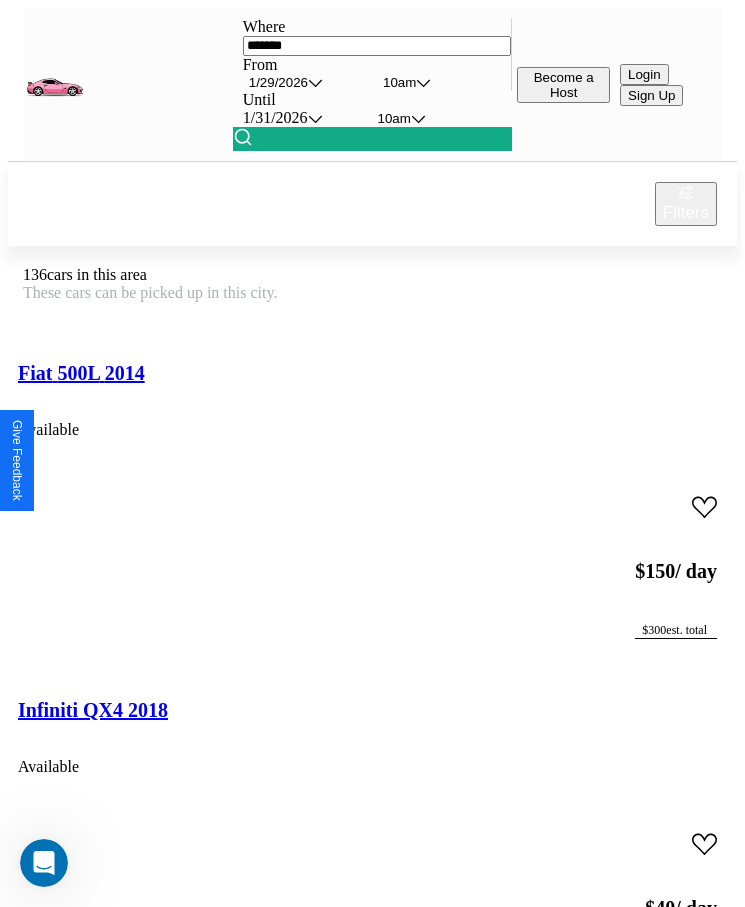 scroll, scrollTop: 50, scrollLeft: 0, axis: vertical 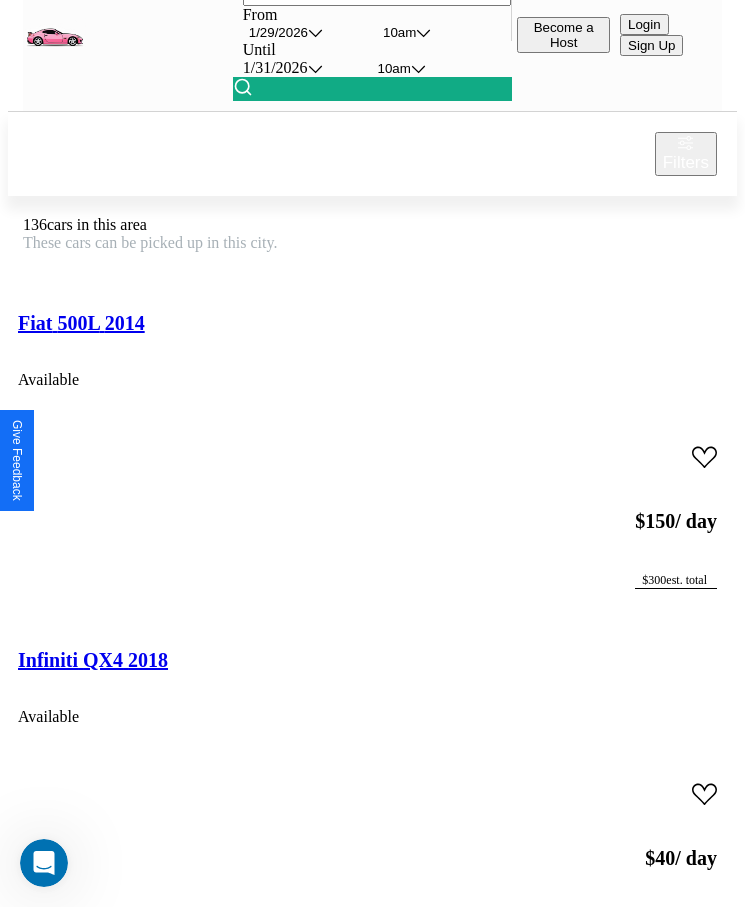 click on "Ford   P600   2019" at bounding box center [85, 34023] 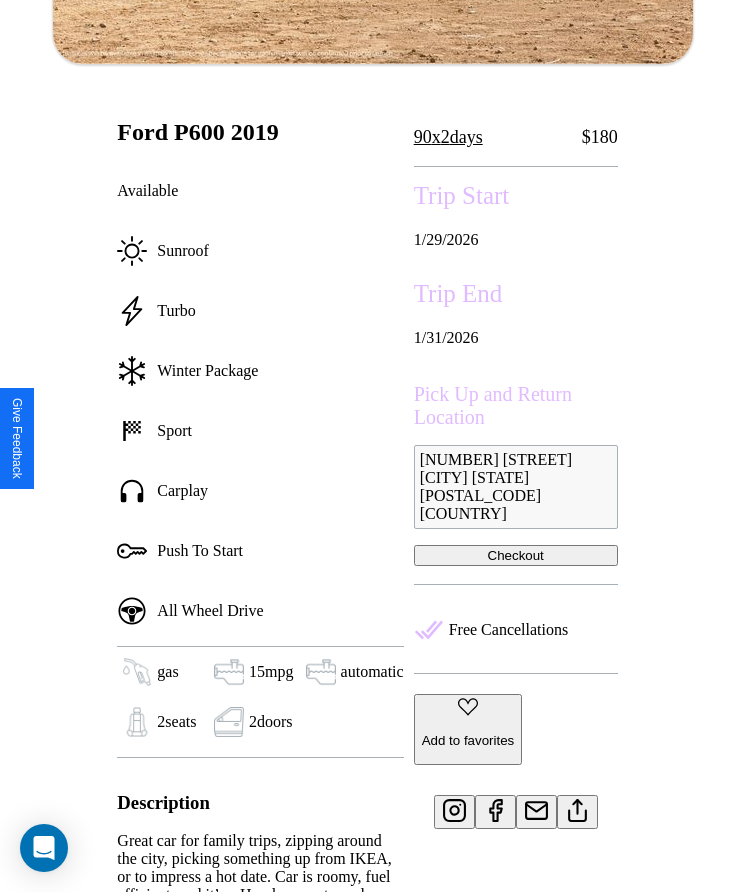 scroll, scrollTop: 565, scrollLeft: 0, axis: vertical 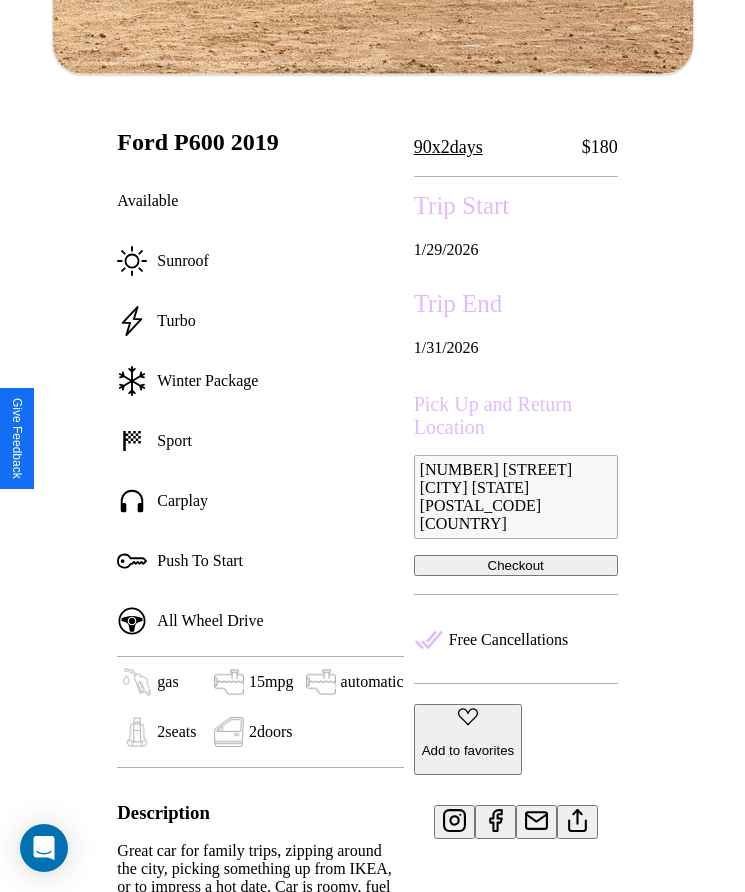 click on "Checkout" at bounding box center [516, 565] 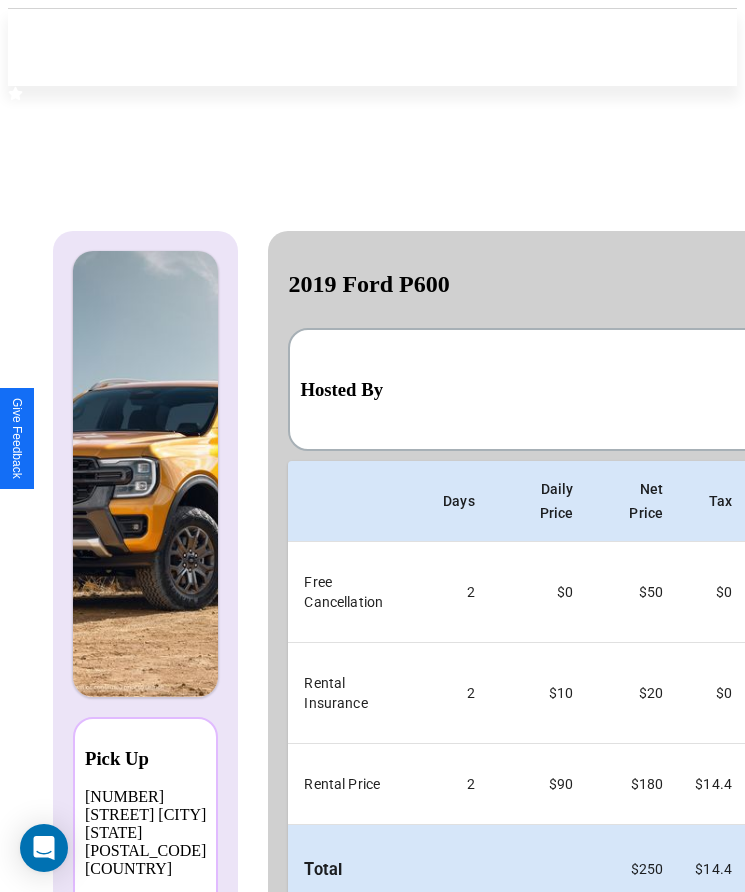 scroll, scrollTop: 0, scrollLeft: 127, axis: horizontal 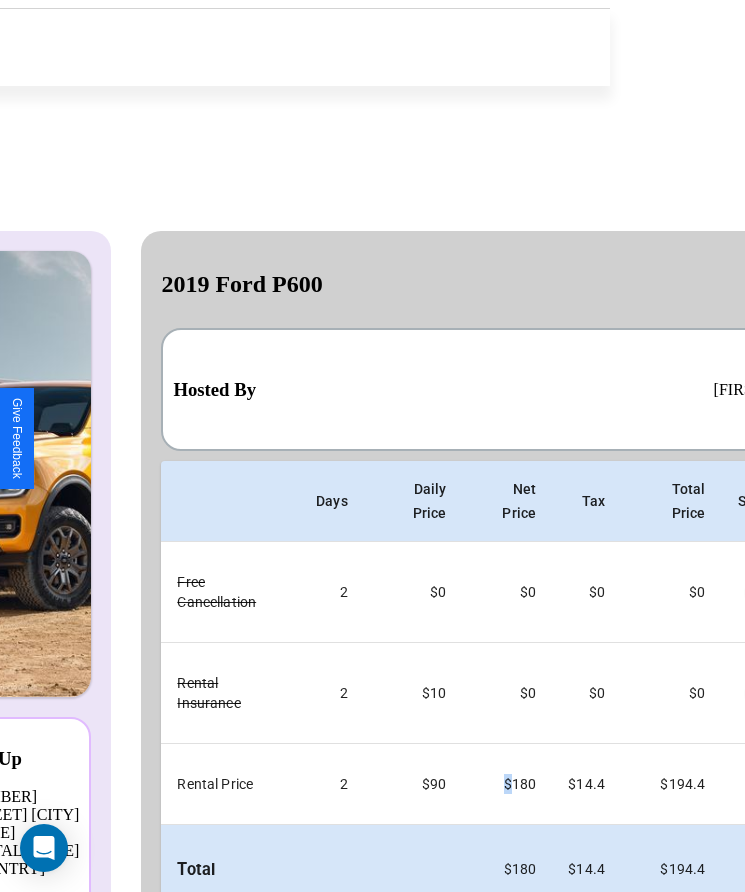 click on "Back" at bounding box center (258, 953) 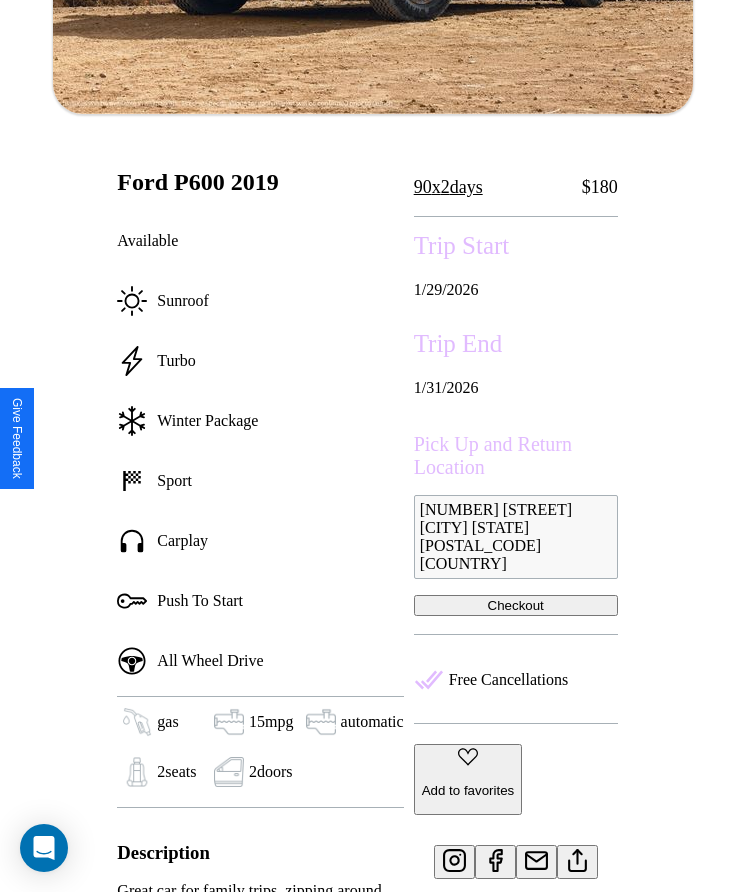 scroll, scrollTop: 480, scrollLeft: 0, axis: vertical 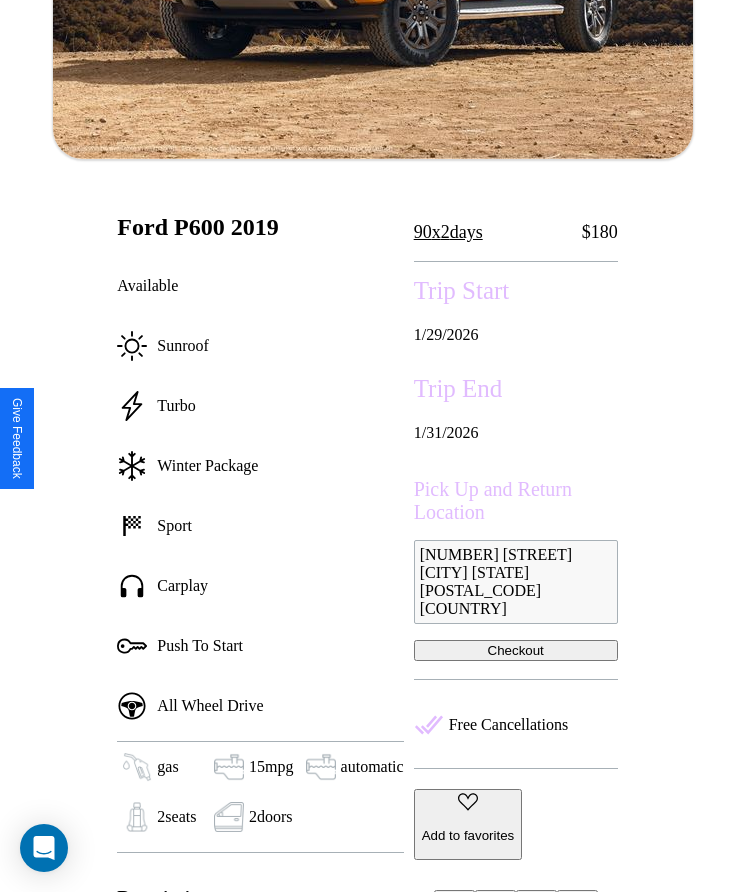 click on "[NUMBER] [STREET]  [CITY] [STATE] [POSTAL_CODE] [COUNTRY]" at bounding box center (516, 582) 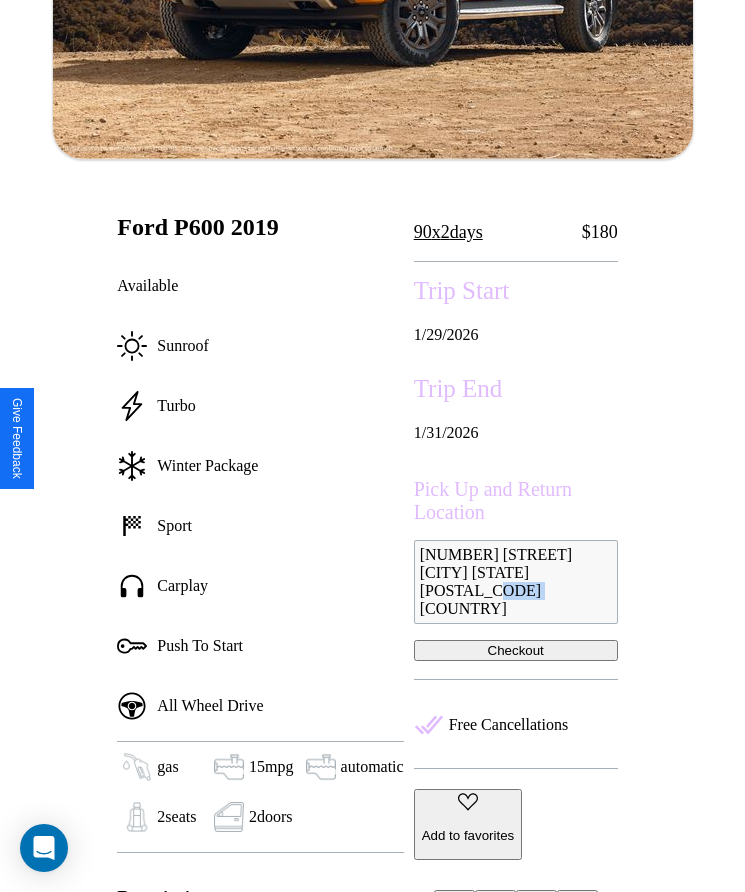 click on "[NUMBER] [STREET]  [CITY] [STATE] [POSTAL_CODE] [COUNTRY]" at bounding box center (516, 582) 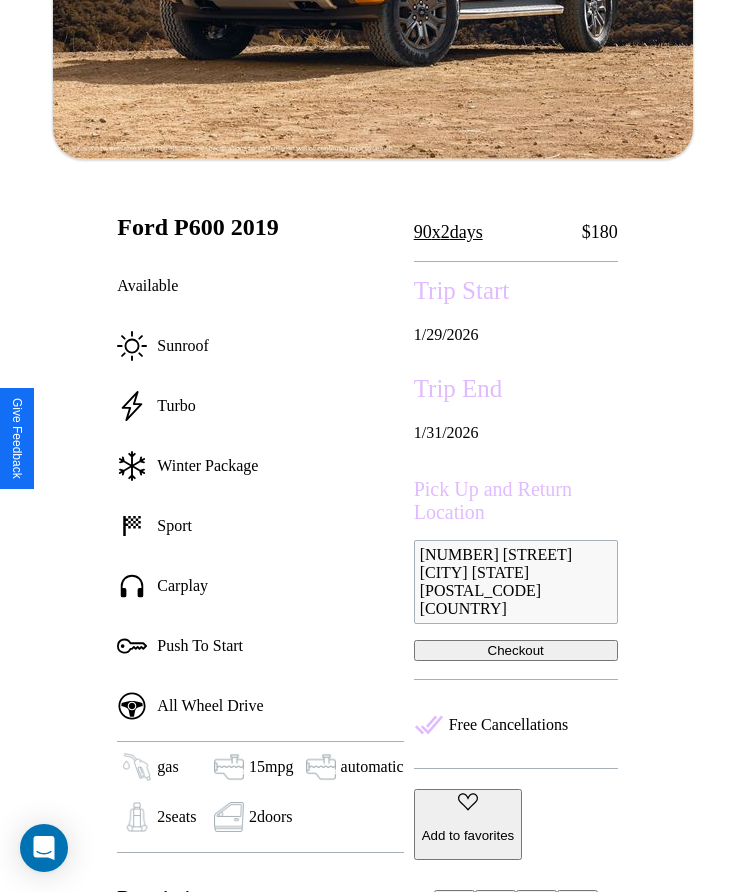 click on "[NUMBER] [STREET]  [CITY] [STATE] [POSTAL_CODE] [COUNTRY]" at bounding box center [516, 582] 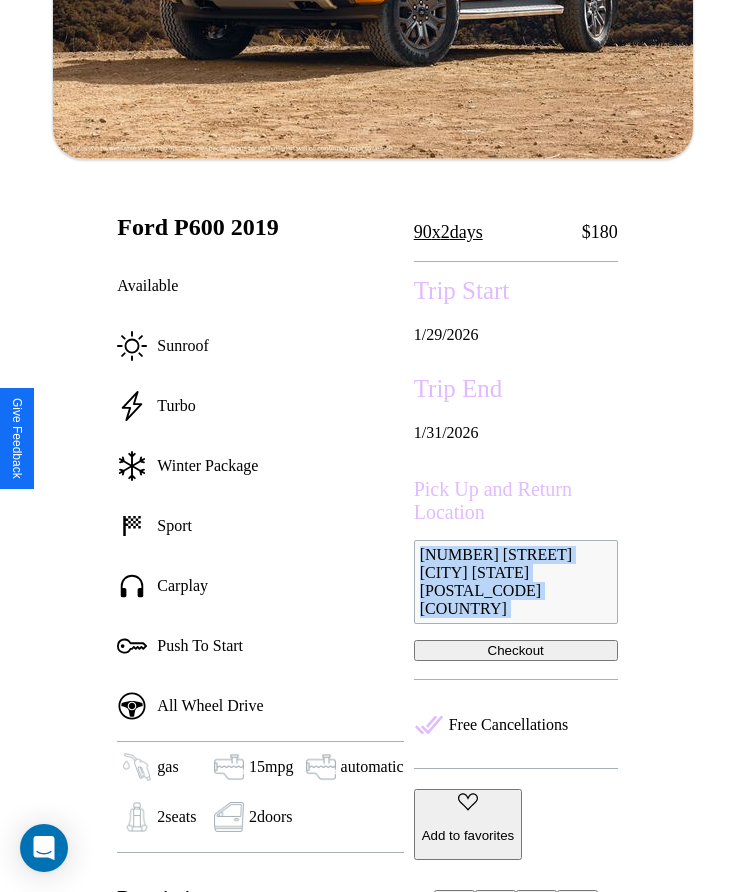 click on "[NUMBER] [STREET]  [CITY] [STATE] [POSTAL_CODE] [COUNTRY]" at bounding box center (516, 582) 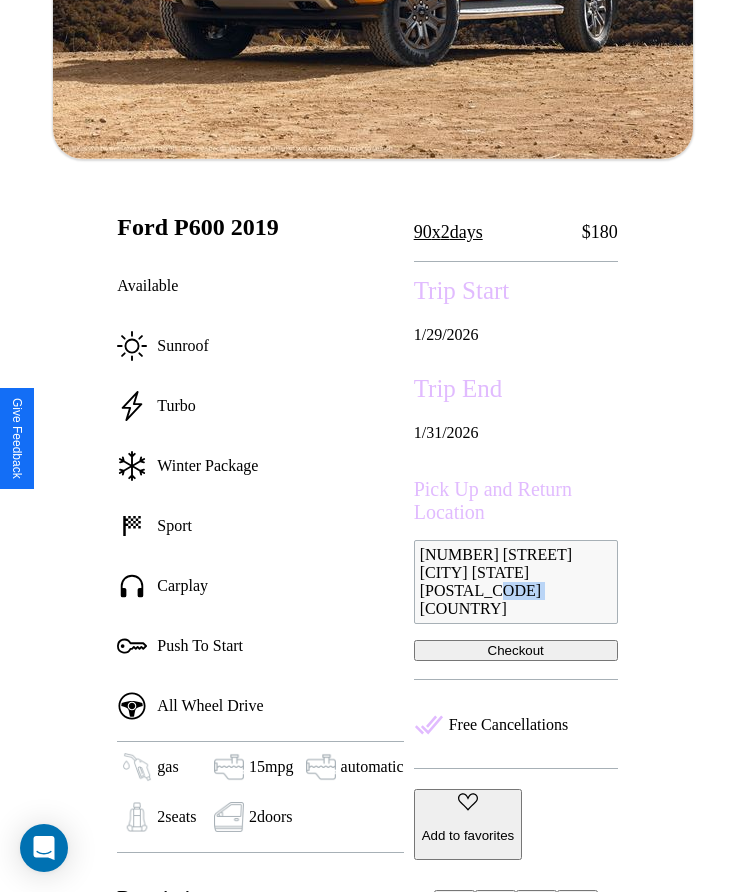 click on "[NUMBER] [STREET]  [CITY] [STATE] [POSTAL_CODE] [COUNTRY]" at bounding box center [516, 582] 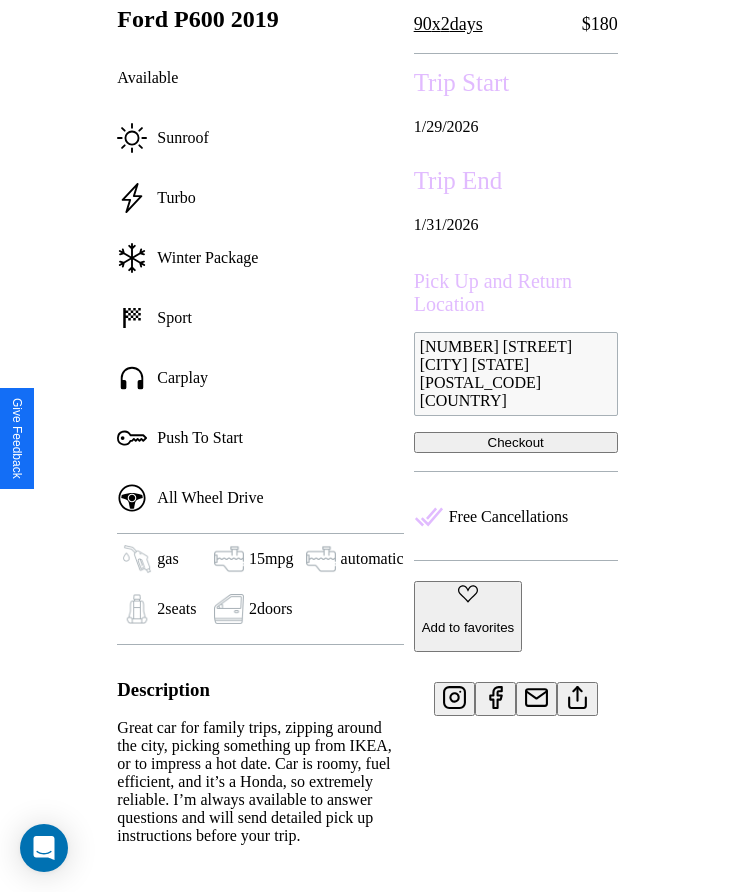 scroll, scrollTop: 707, scrollLeft: 0, axis: vertical 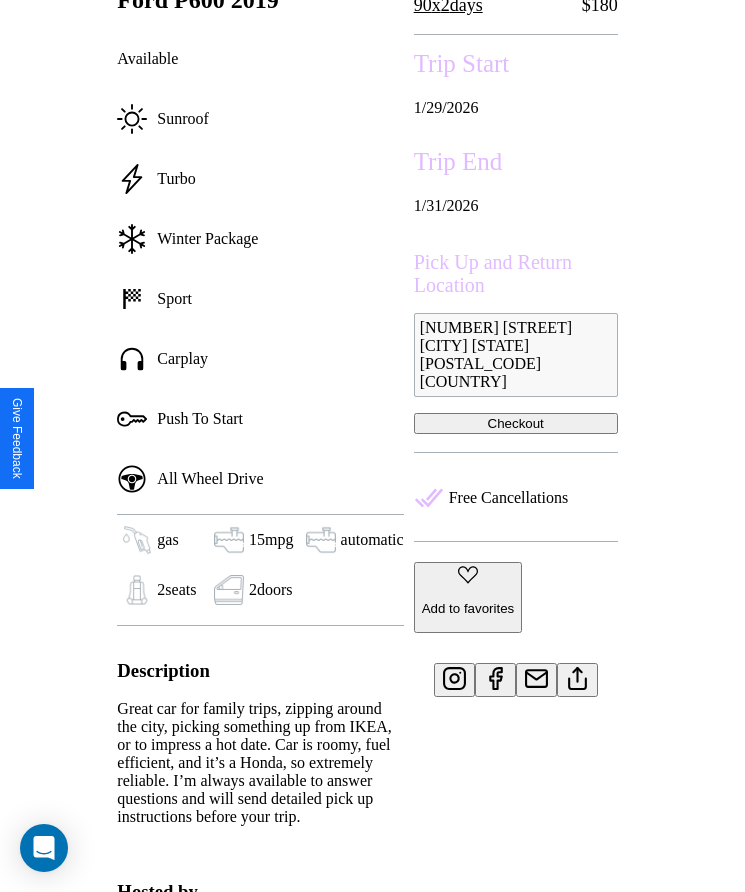 click on "Add to favorites" at bounding box center (468, 608) 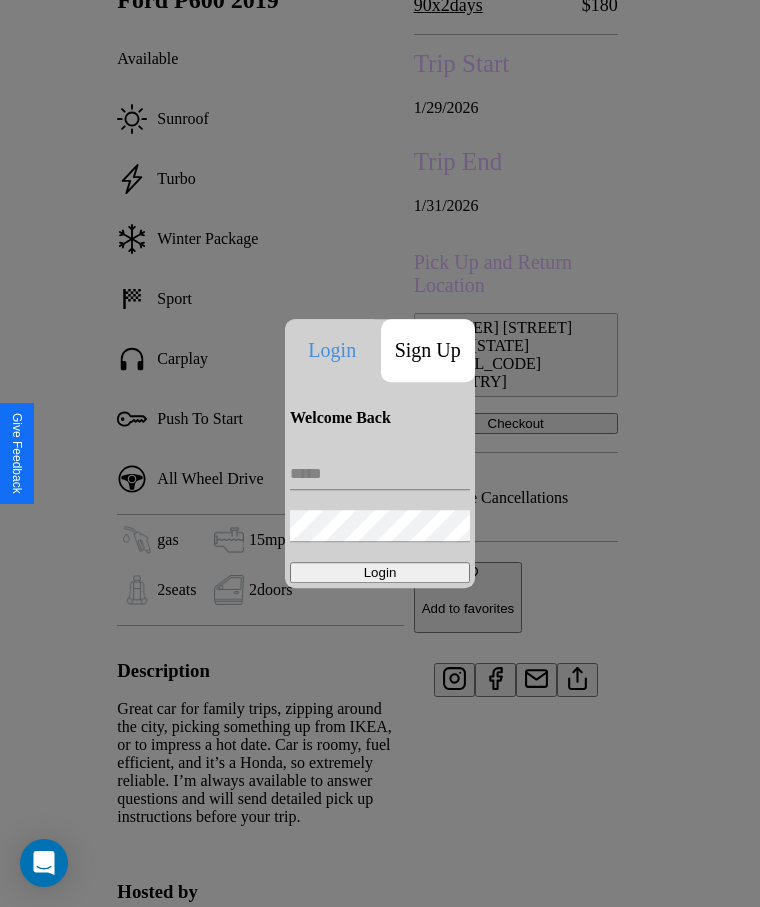click at bounding box center [380, 474] 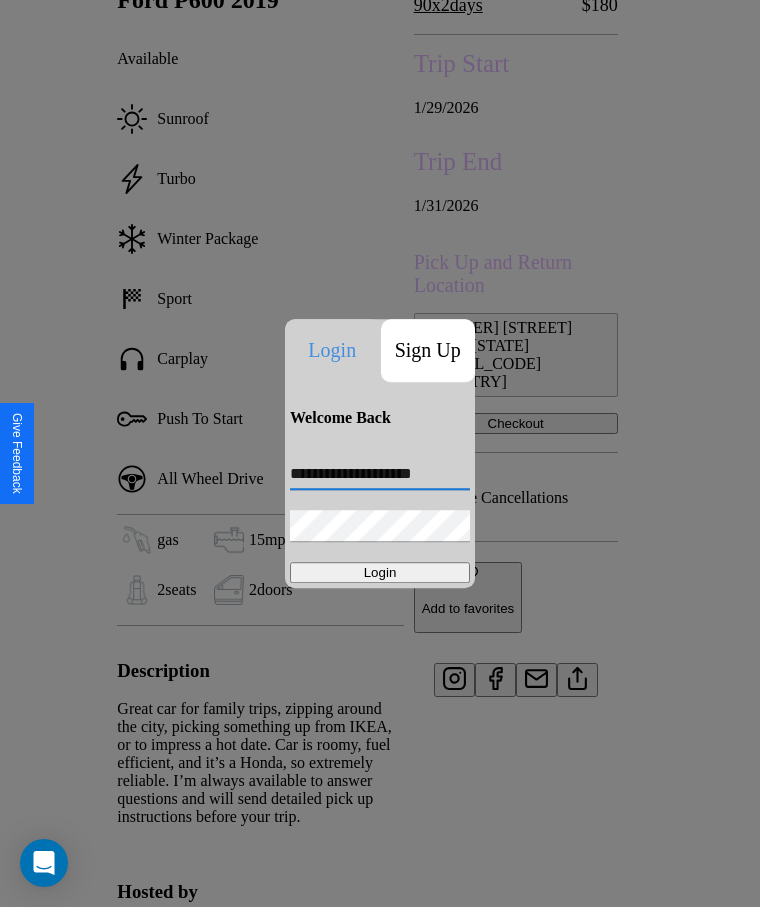 type on "**********" 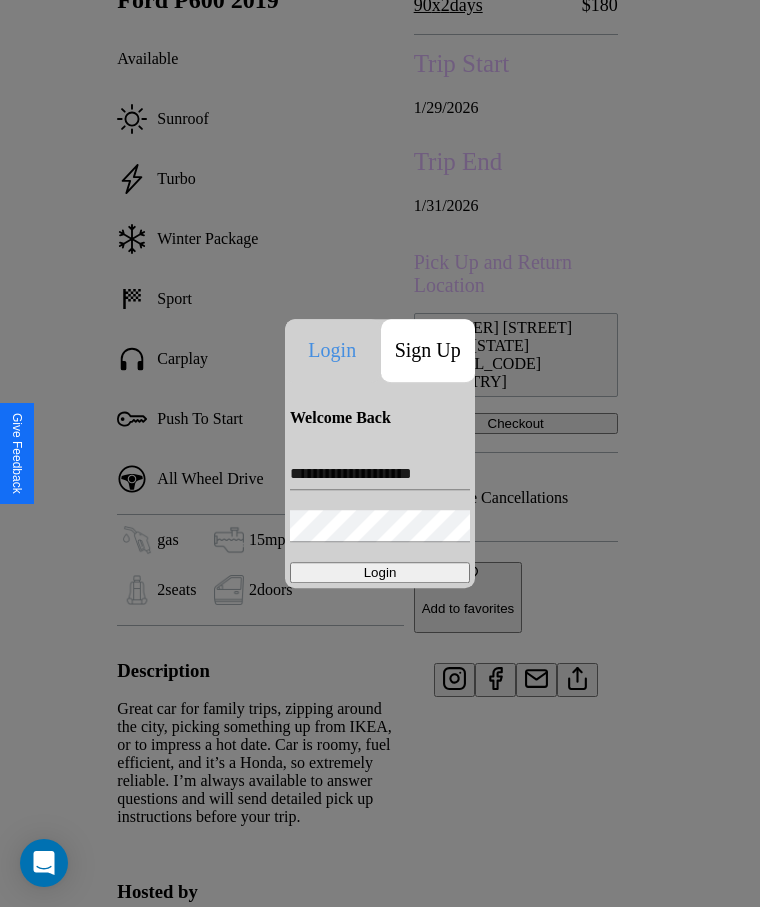 click on "Login" at bounding box center [380, 572] 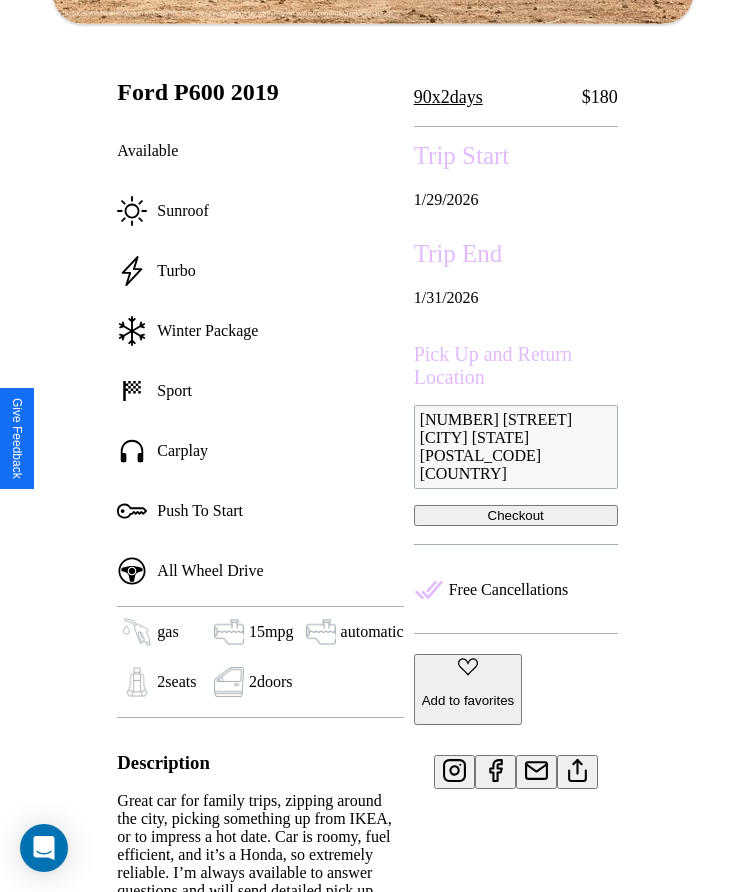 scroll, scrollTop: 565, scrollLeft: 0, axis: vertical 